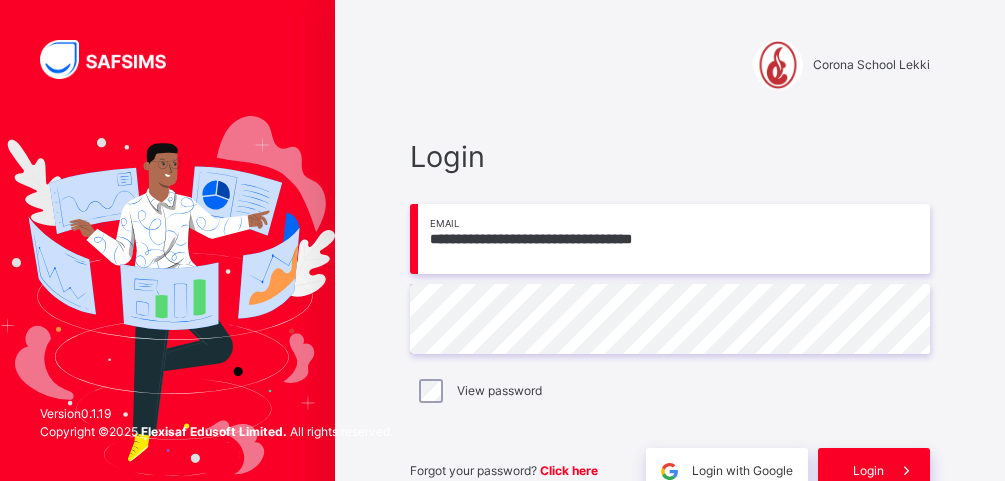 scroll, scrollTop: 110, scrollLeft: 0, axis: vertical 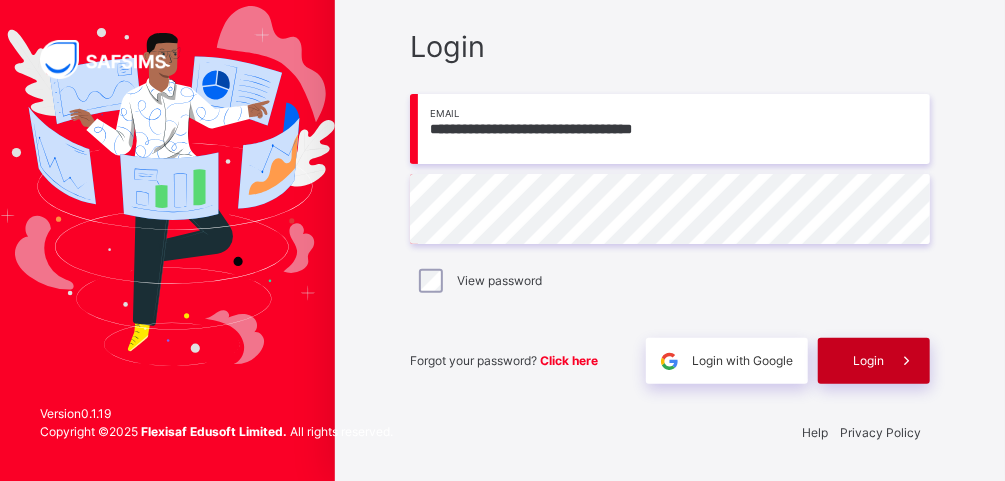 click at bounding box center [907, 361] 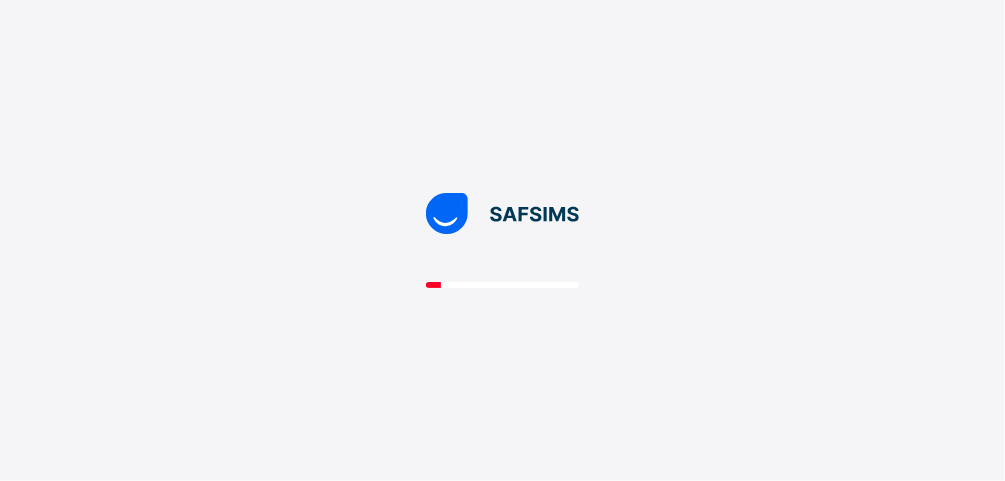 scroll, scrollTop: 0, scrollLeft: 0, axis: both 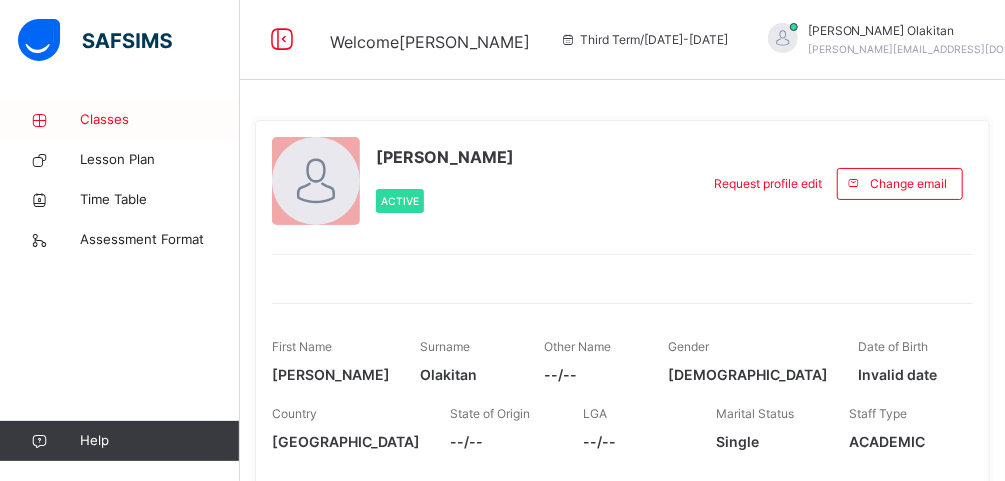 click on "Classes" at bounding box center (160, 120) 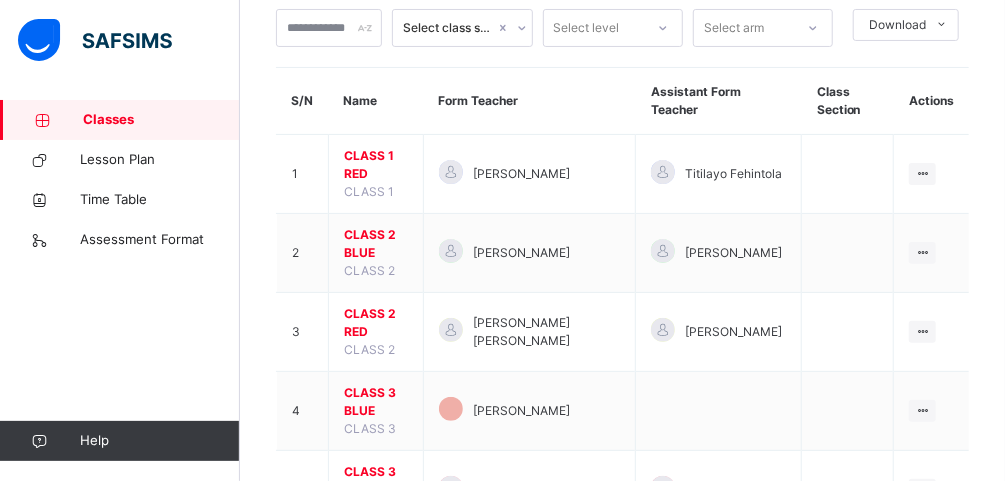 scroll, scrollTop: 125, scrollLeft: 0, axis: vertical 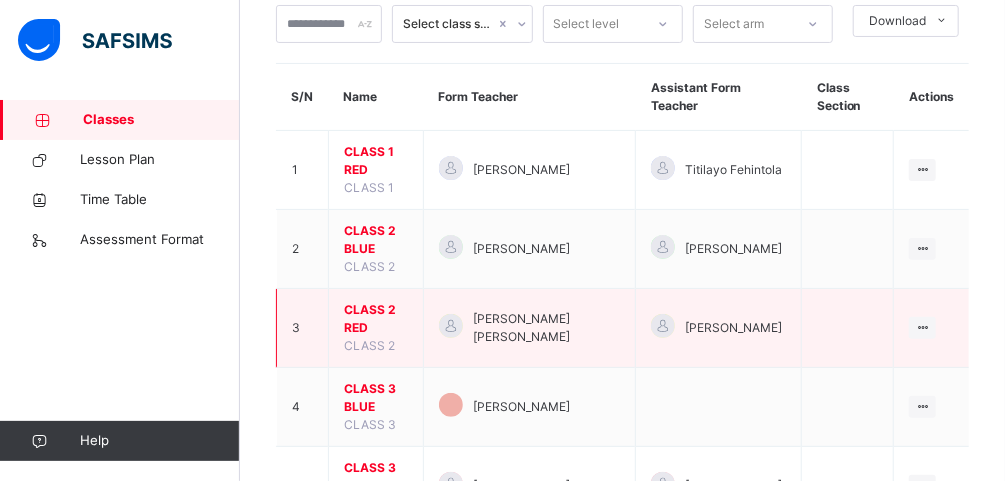 click on "CLASS 2   RED" at bounding box center [376, 319] 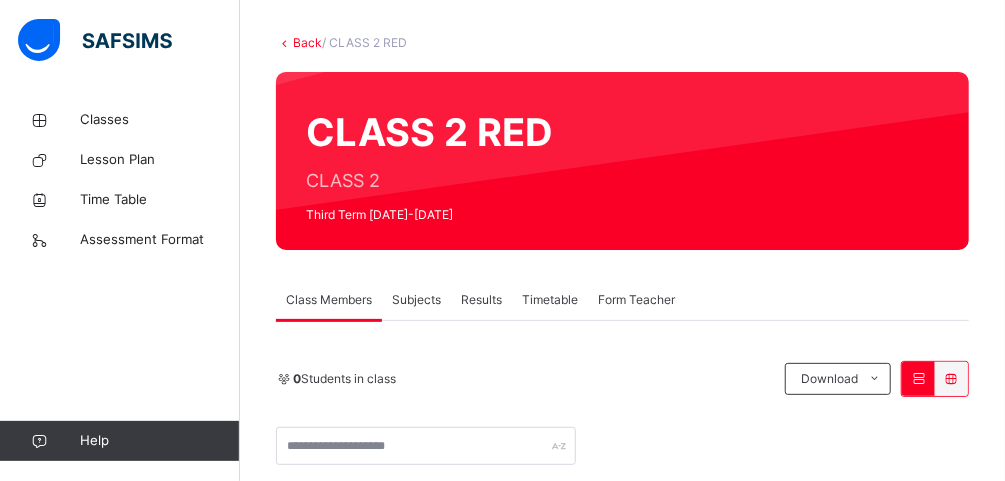 scroll, scrollTop: 125, scrollLeft: 0, axis: vertical 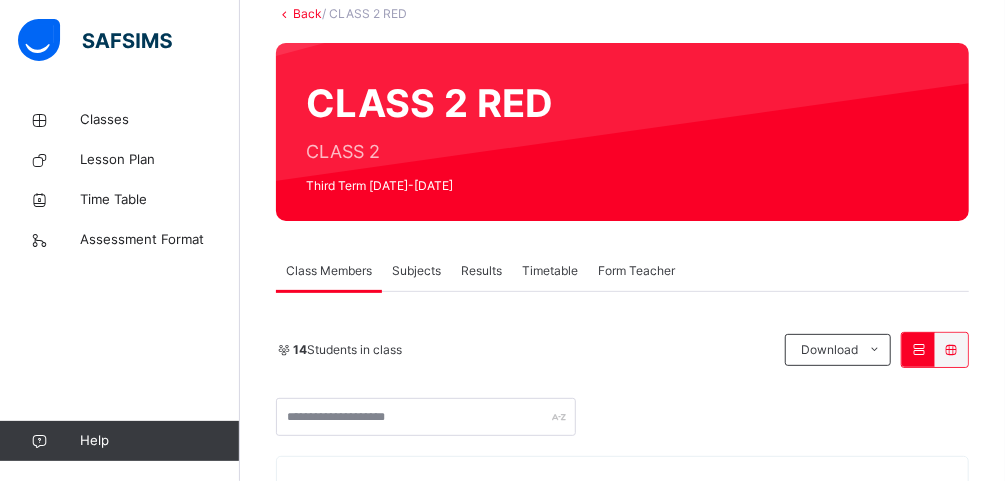 click on "Subjects" at bounding box center (416, 271) 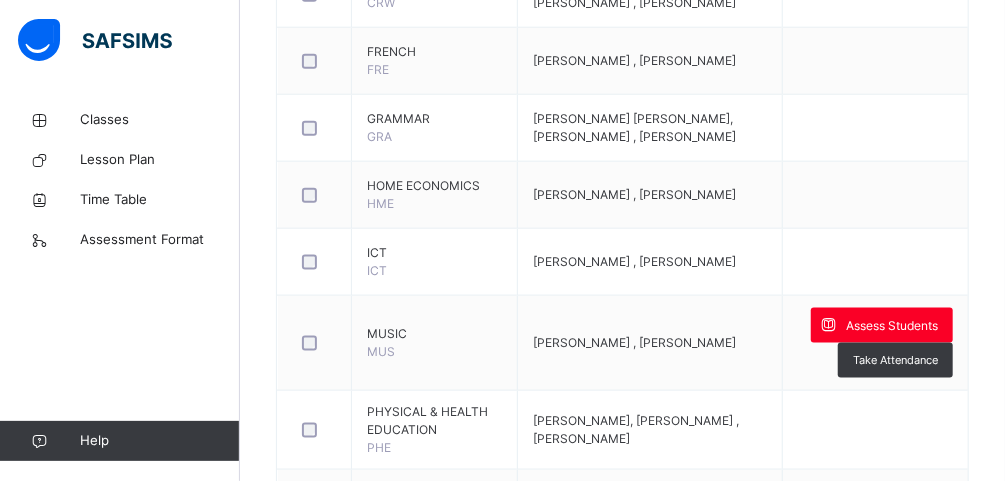 scroll, scrollTop: 901, scrollLeft: 0, axis: vertical 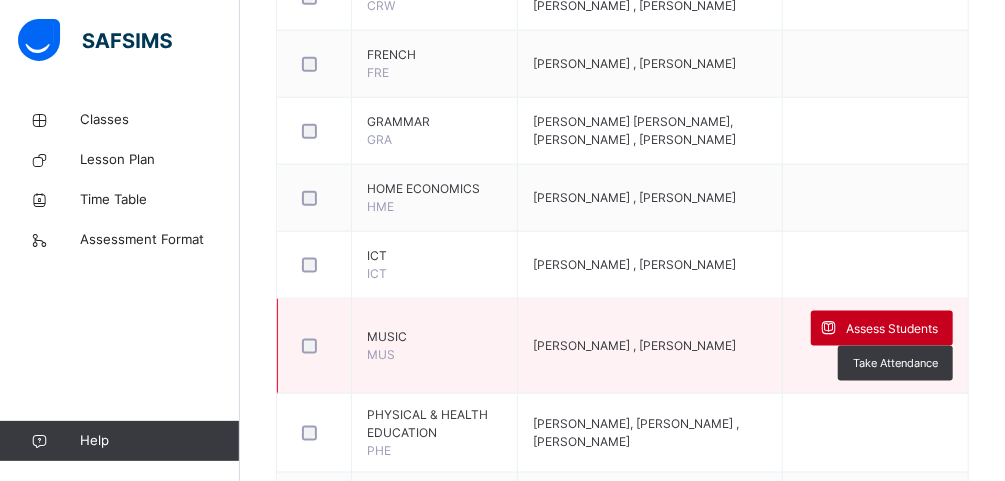 click on "Assess Students" at bounding box center (892, 329) 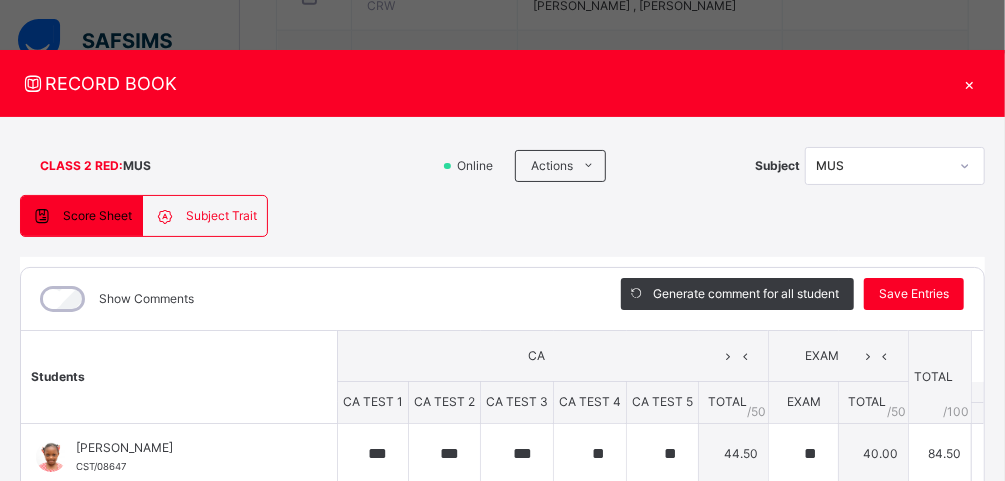 type on "***" 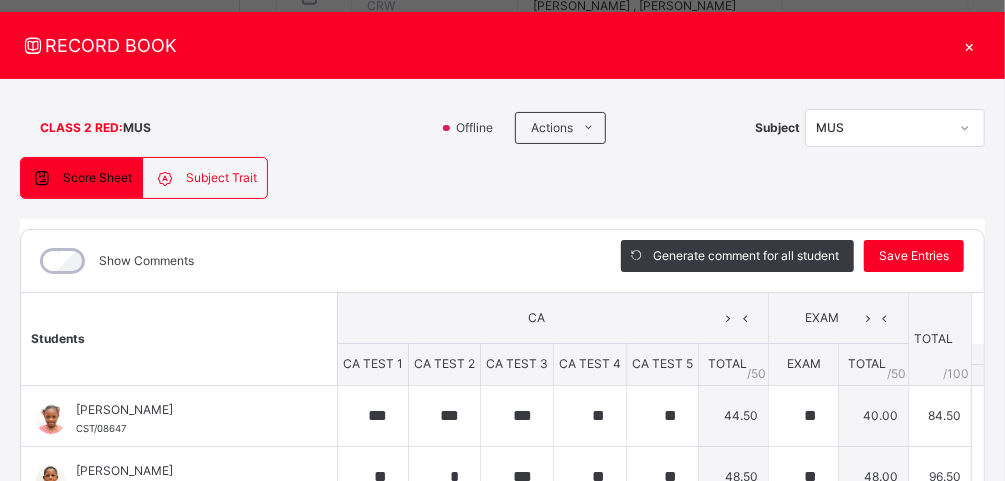 scroll, scrollTop: 46, scrollLeft: 0, axis: vertical 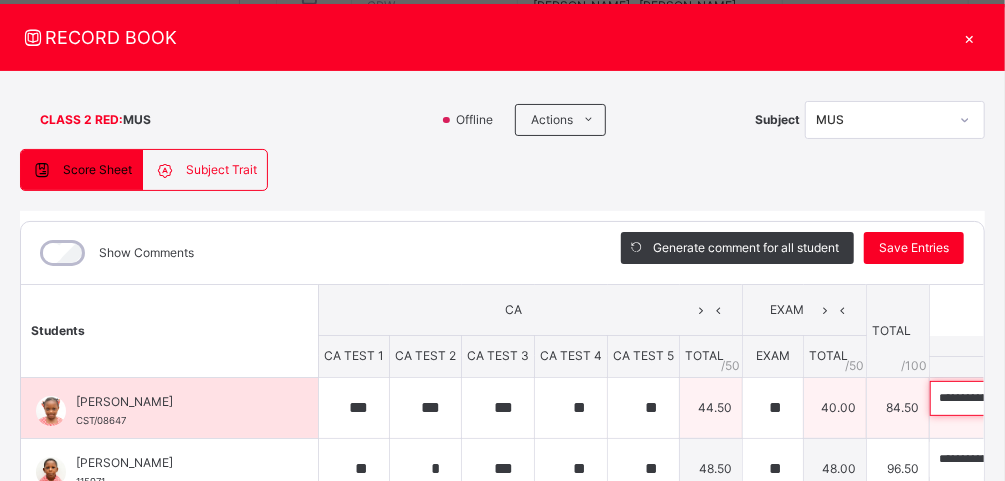 click on "**********" at bounding box center [1060, 398] 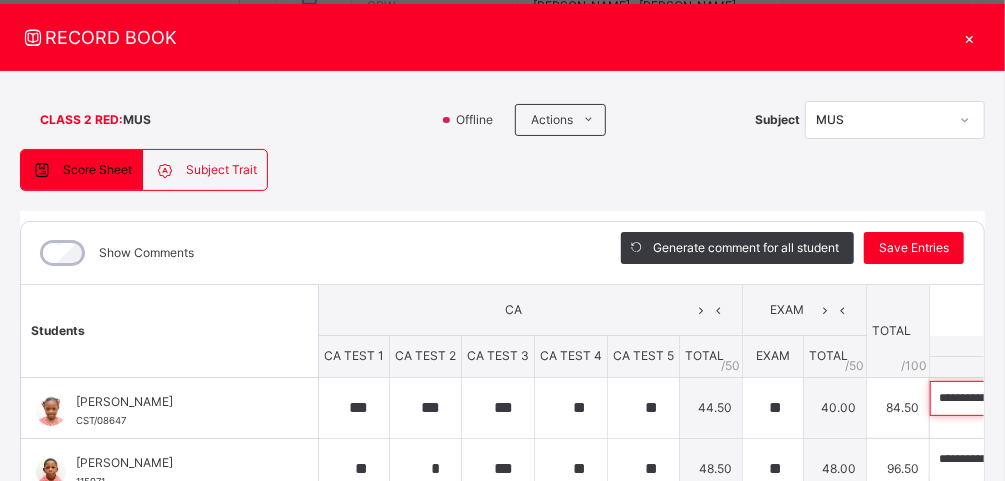 scroll, scrollTop: 46, scrollLeft: 21, axis: both 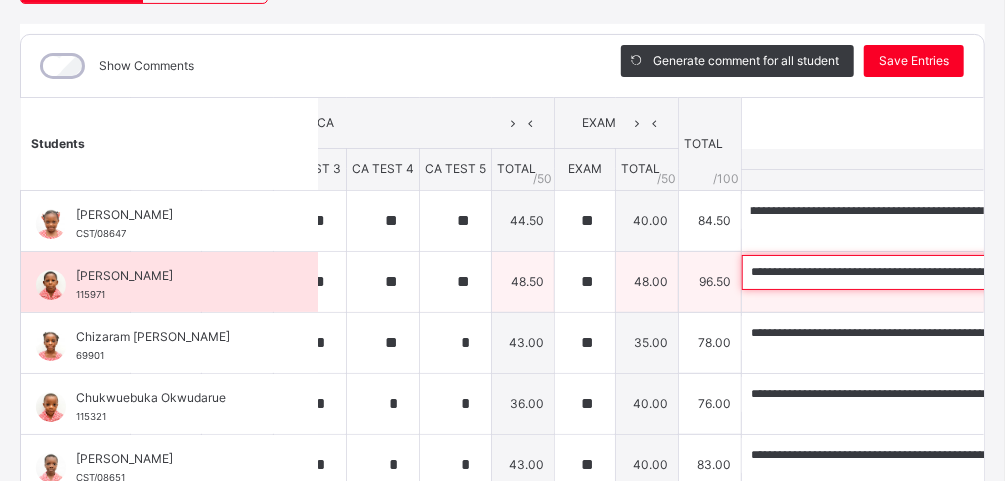 click on "**********" at bounding box center (872, 272) 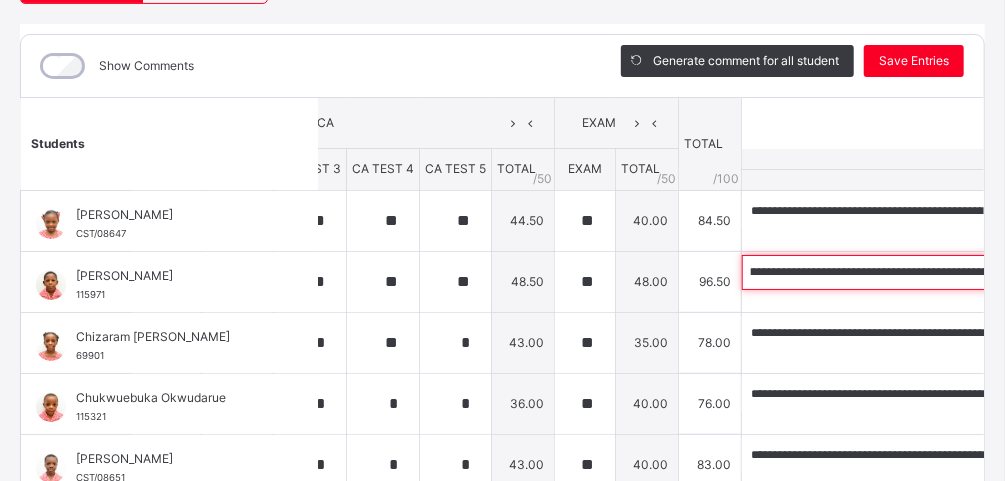 scroll, scrollTop: 0, scrollLeft: 640, axis: horizontal 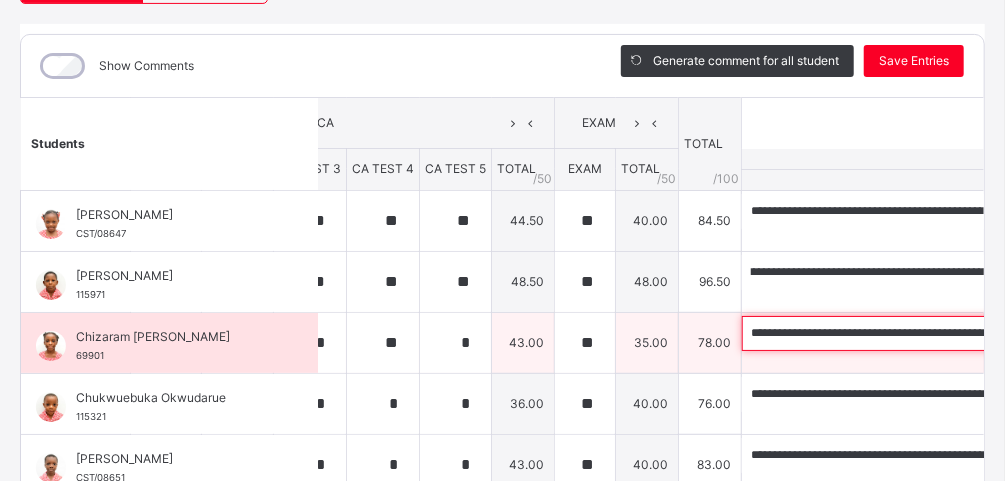 click on "**********" at bounding box center [872, 333] 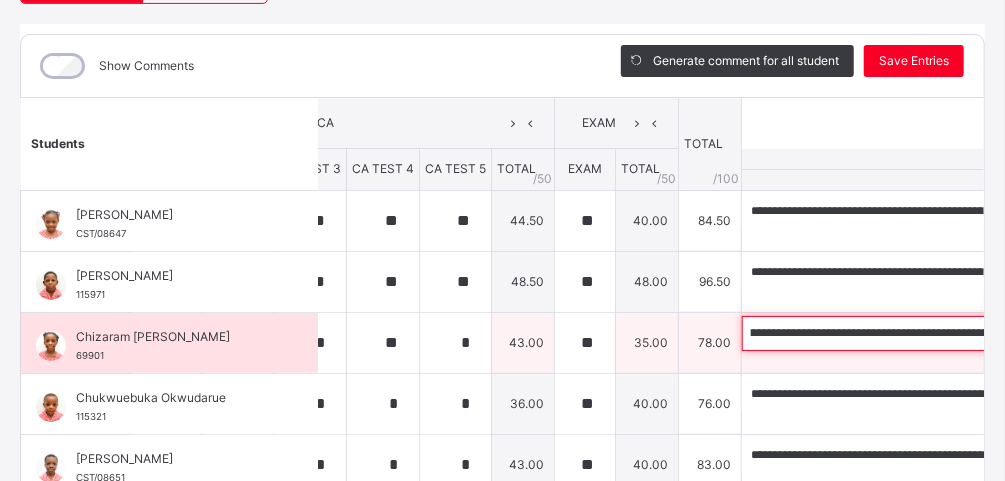 scroll, scrollTop: 0, scrollLeft: 313, axis: horizontal 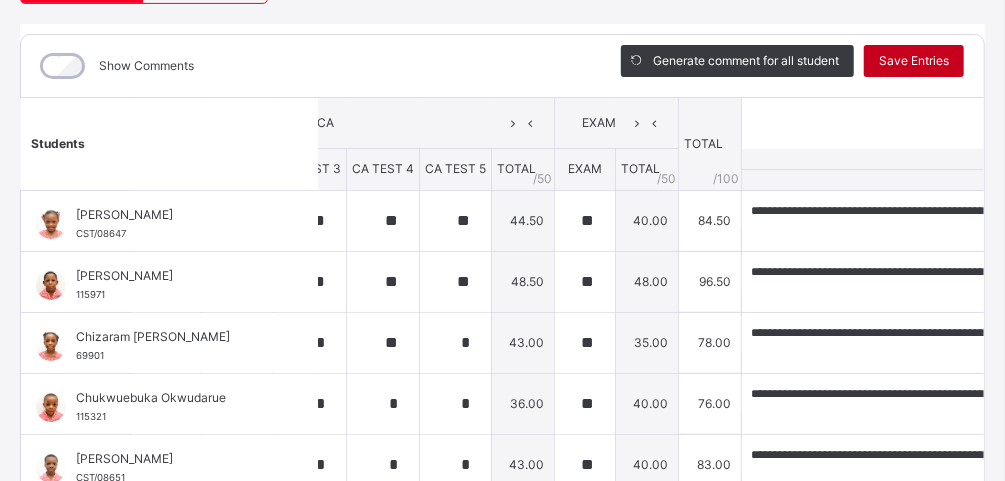 click on "Save Entries" at bounding box center [914, 61] 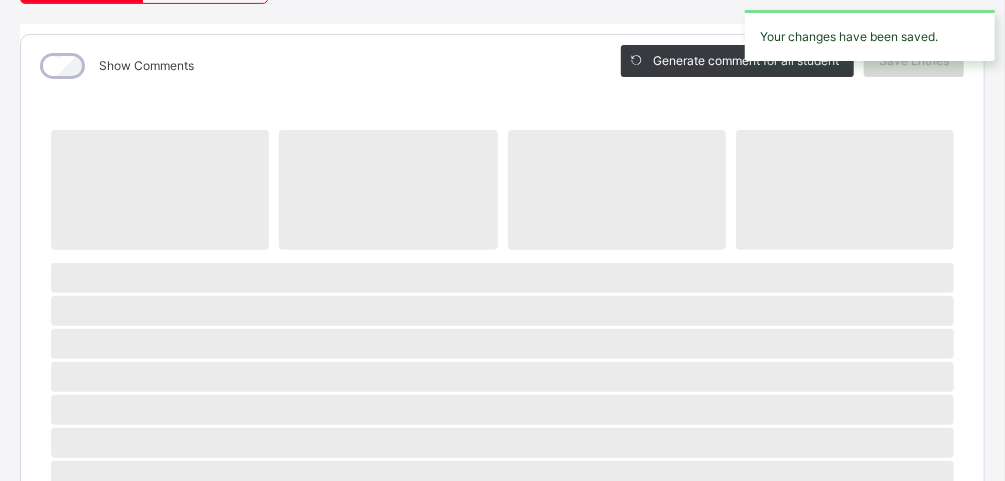 scroll, scrollTop: 233, scrollLeft: 0, axis: vertical 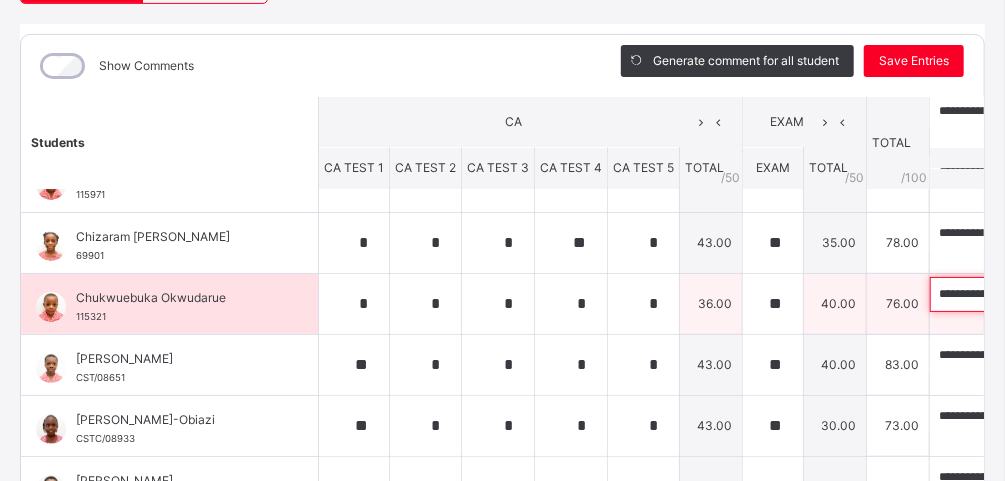 click on "**********" at bounding box center (1060, 294) 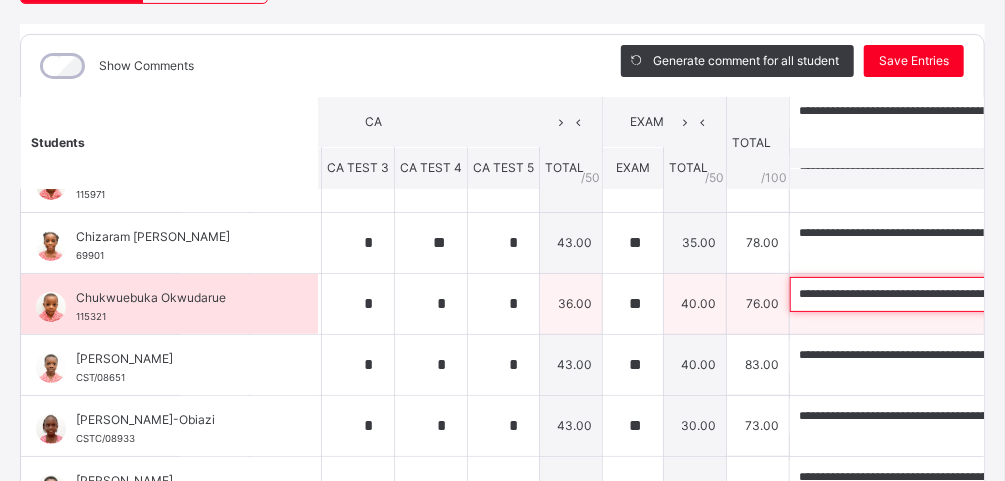 scroll, scrollTop: 100, scrollLeft: 185, axis: both 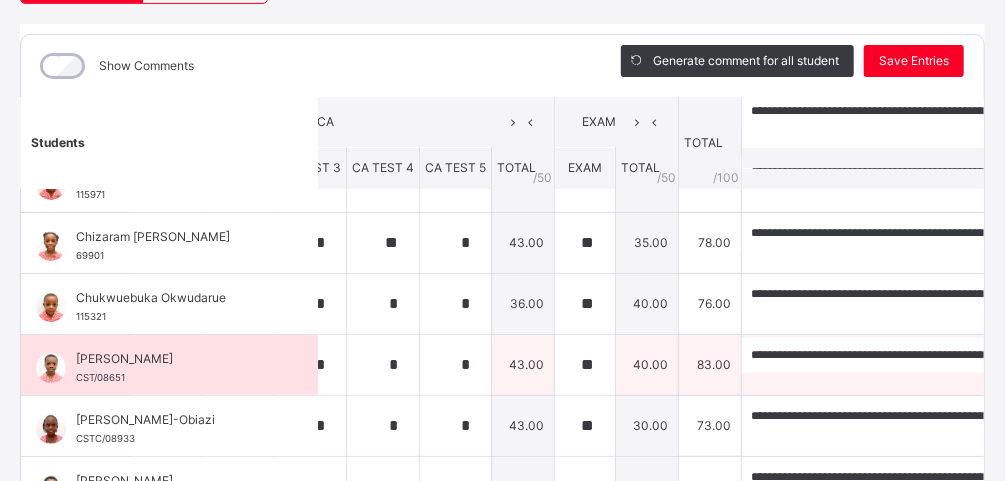 click on "83.00" at bounding box center (710, 364) 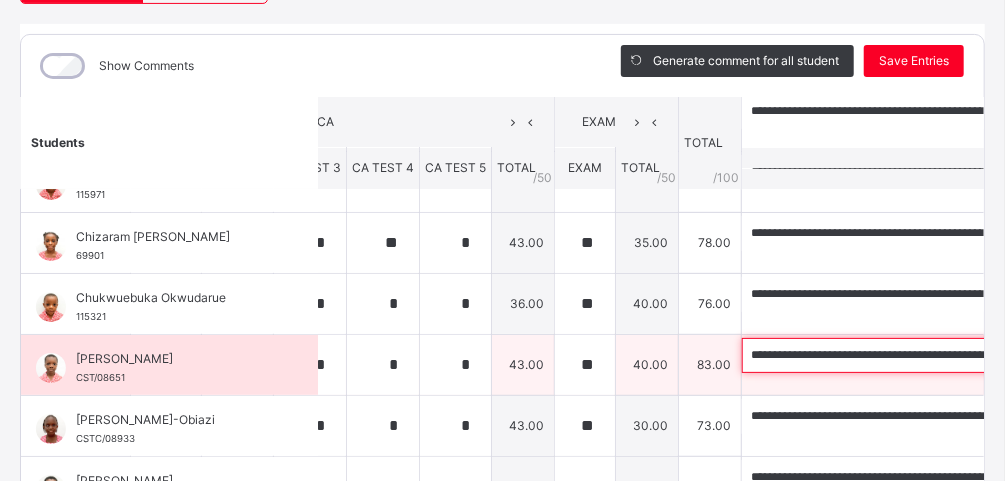 click on "**********" at bounding box center (872, 355) 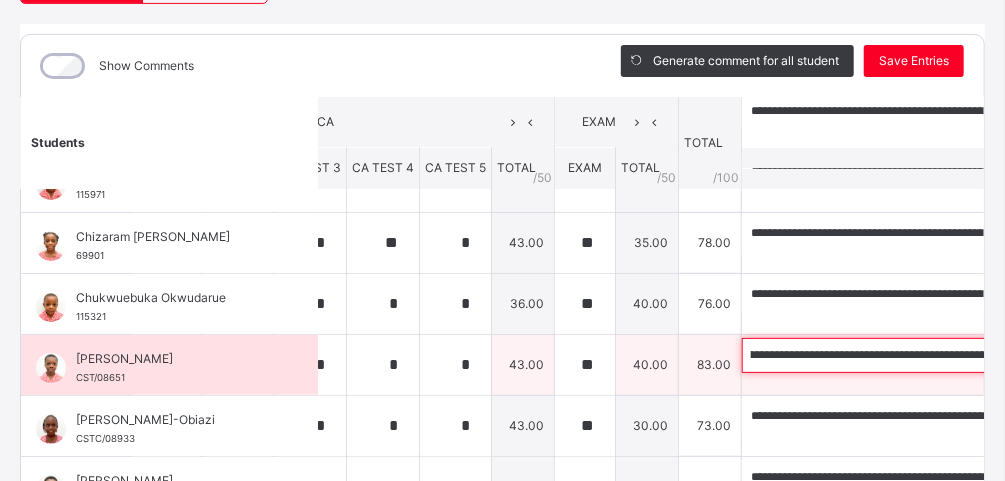 scroll, scrollTop: 0, scrollLeft: 541, axis: horizontal 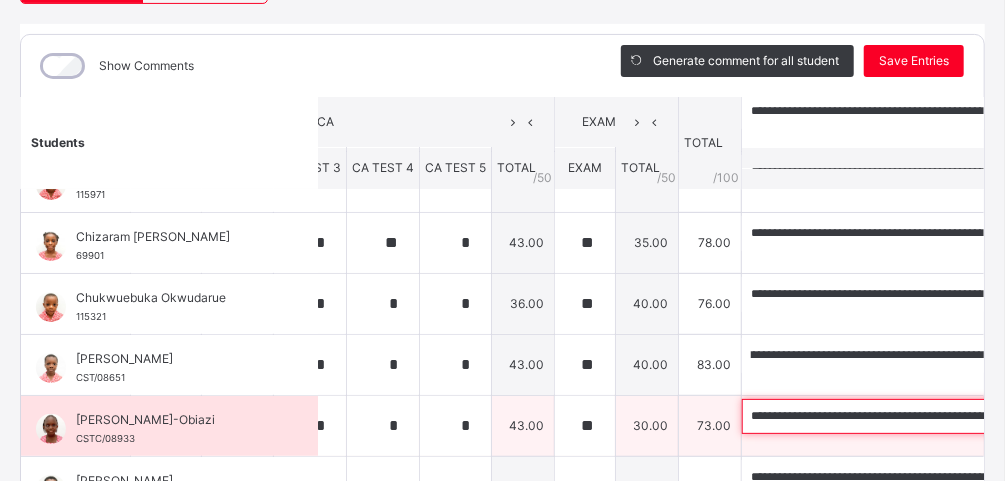click on "**********" at bounding box center [872, 416] 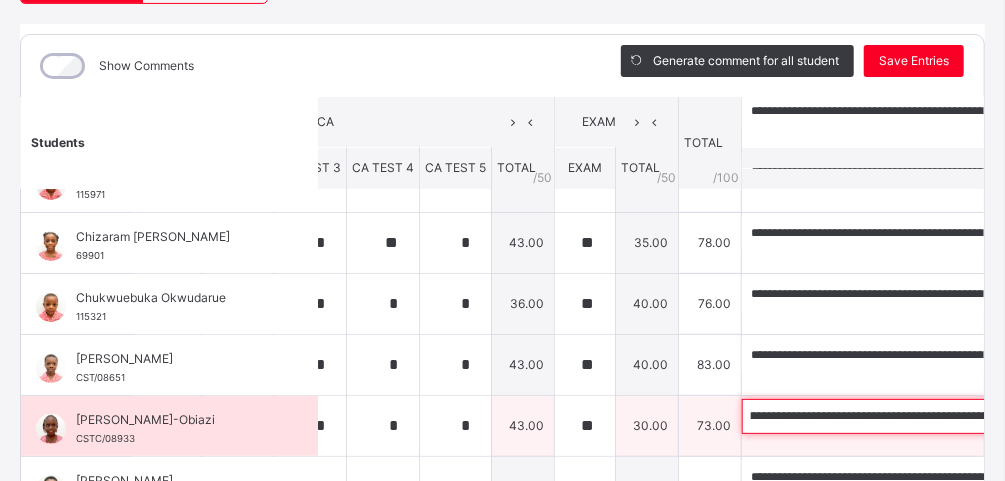 scroll, scrollTop: 0, scrollLeft: 582, axis: horizontal 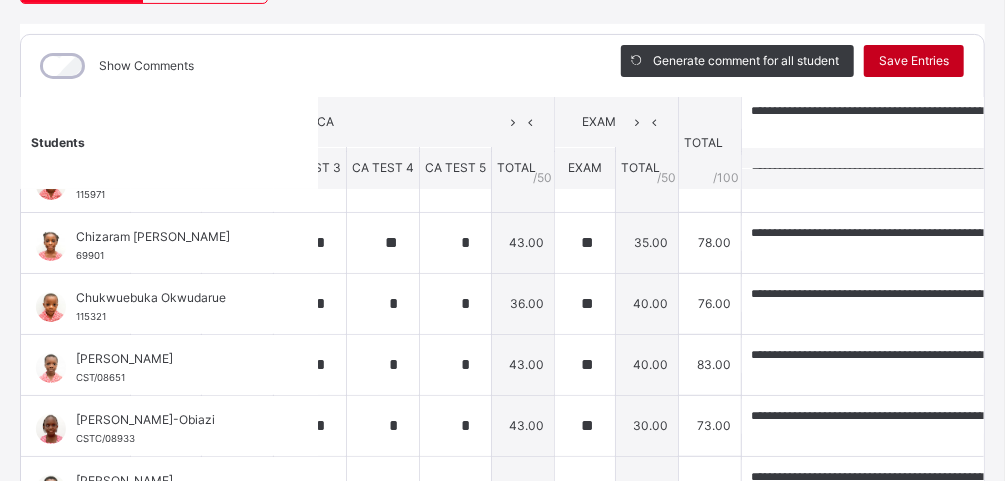 click on "Save Entries" at bounding box center [914, 61] 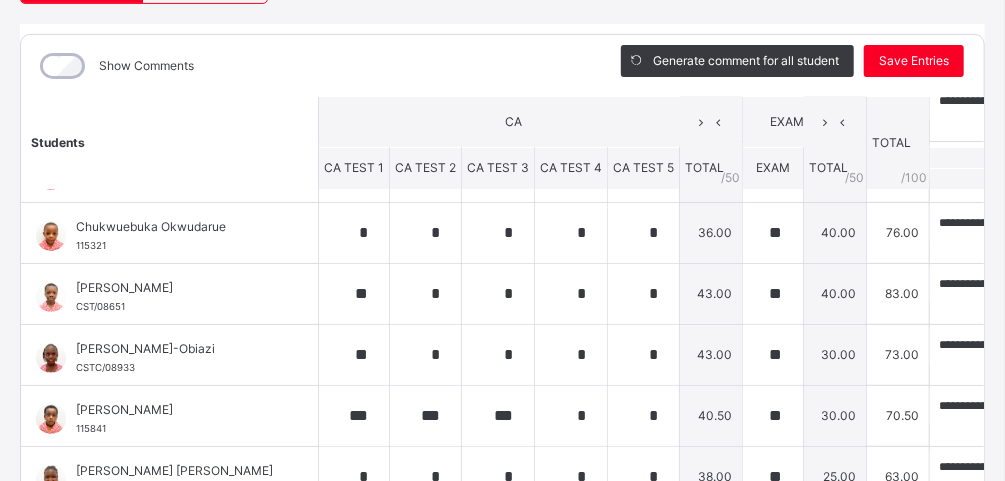 scroll, scrollTop: 174, scrollLeft: 0, axis: vertical 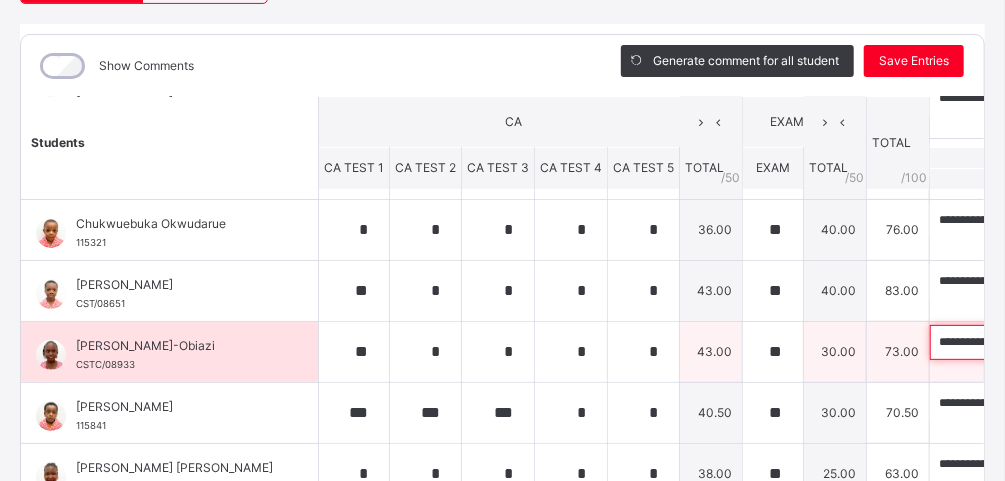 click on "**********" at bounding box center [1060, 342] 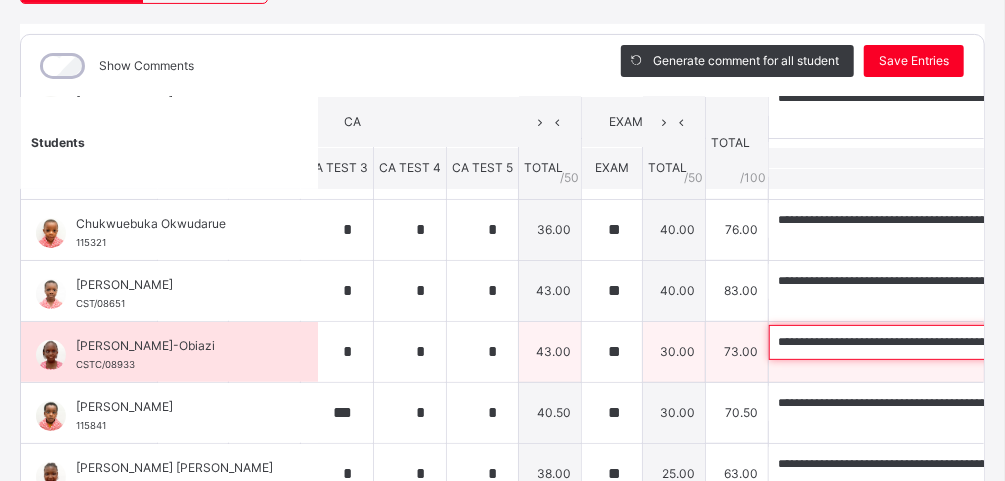 scroll, scrollTop: 174, scrollLeft: 188, axis: both 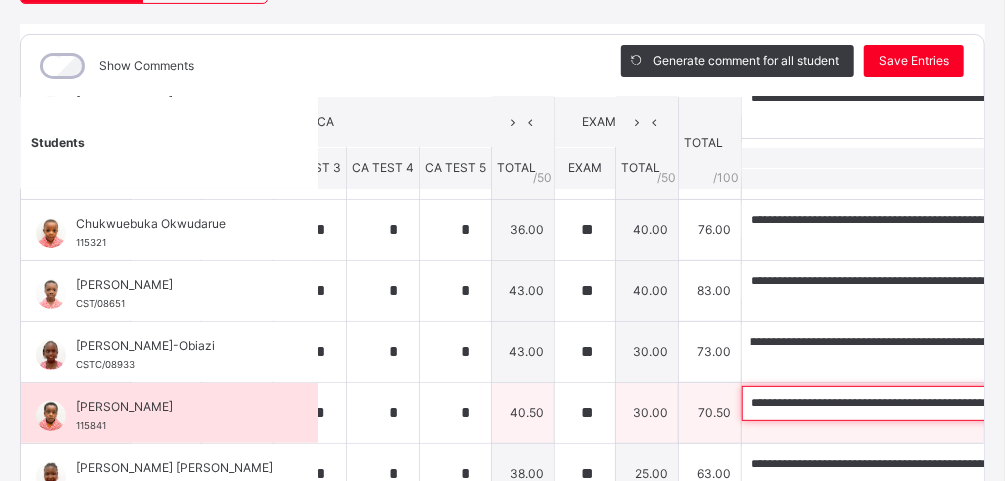 click on "**********" at bounding box center (872, 403) 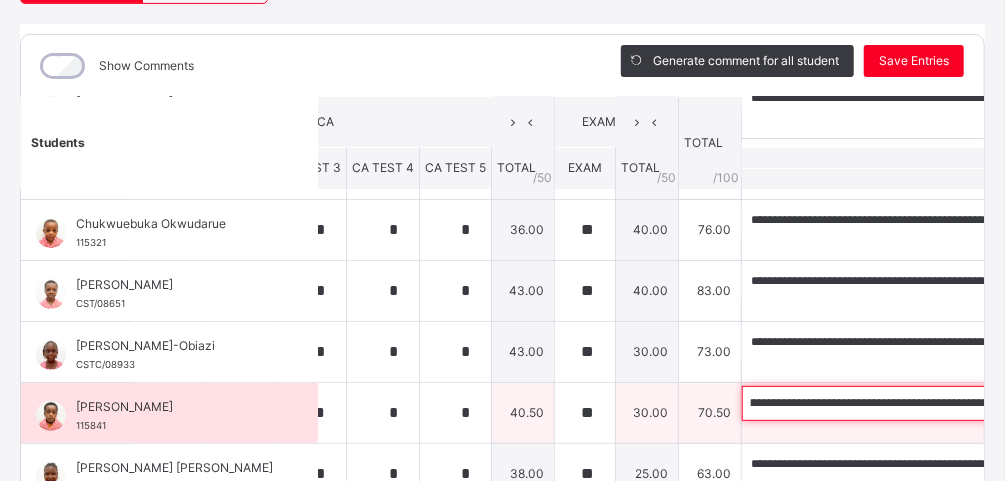 scroll, scrollTop: 0, scrollLeft: 389, axis: horizontal 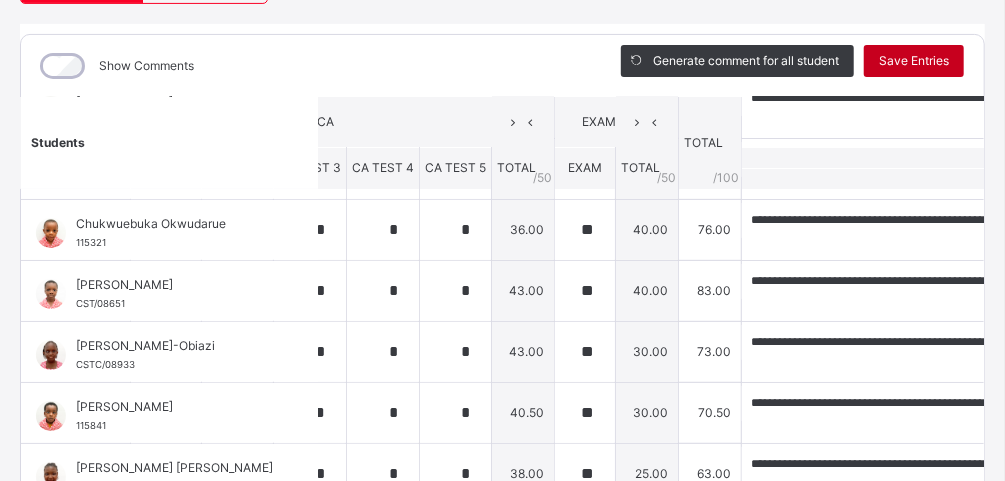 click on "Save Entries" at bounding box center [914, 61] 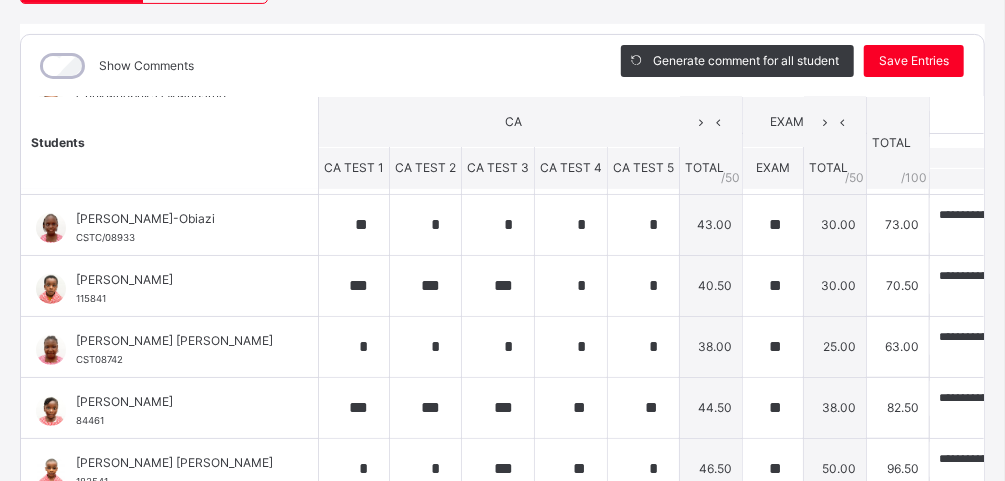 scroll, scrollTop: 302, scrollLeft: 0, axis: vertical 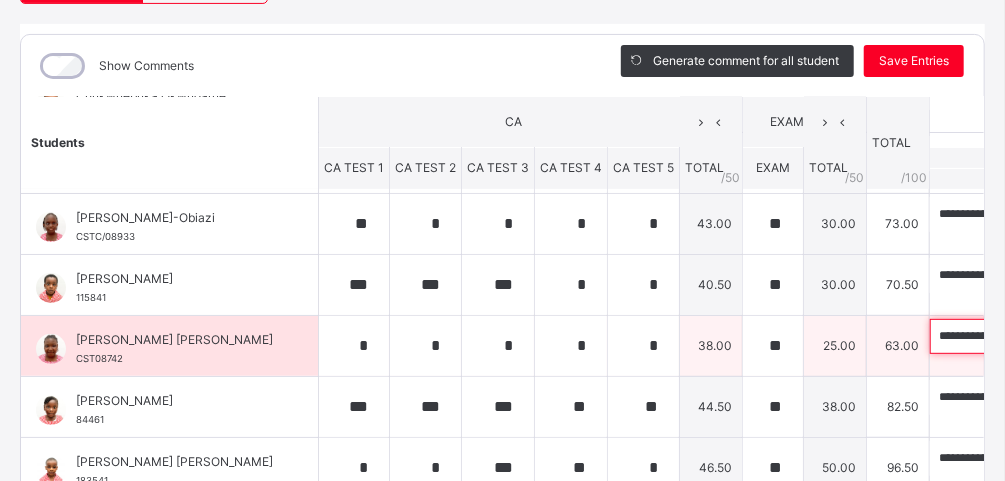 click on "**********" at bounding box center (1060, 336) 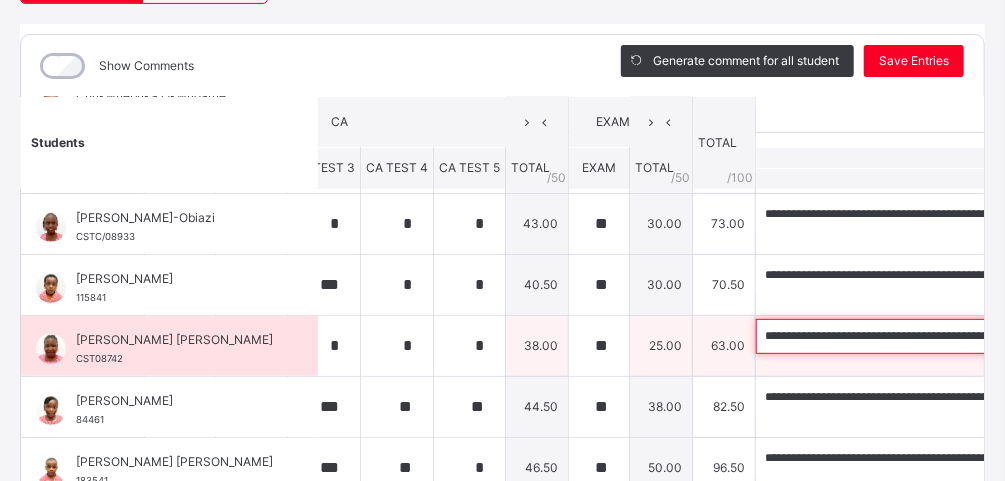 scroll, scrollTop: 302, scrollLeft: 185, axis: both 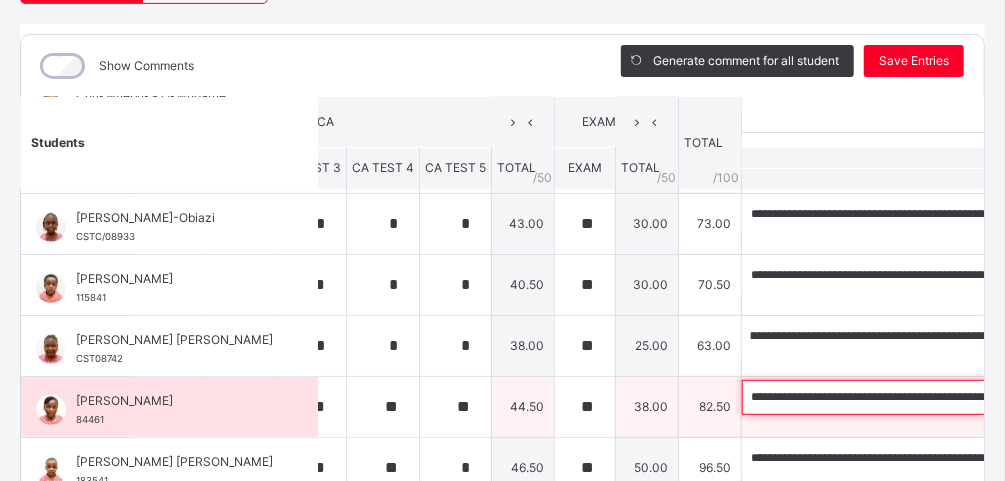 click on "**********" at bounding box center (872, 397) 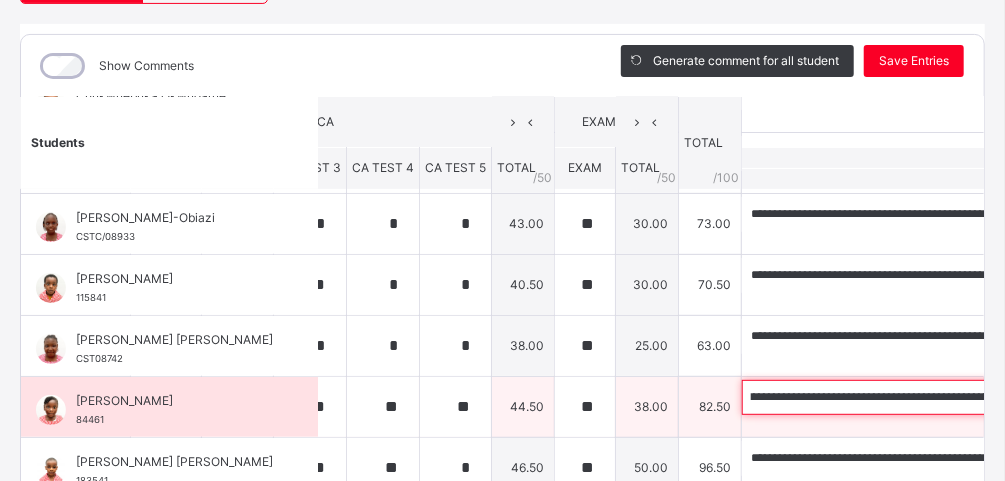 scroll, scrollTop: 0, scrollLeft: 669, axis: horizontal 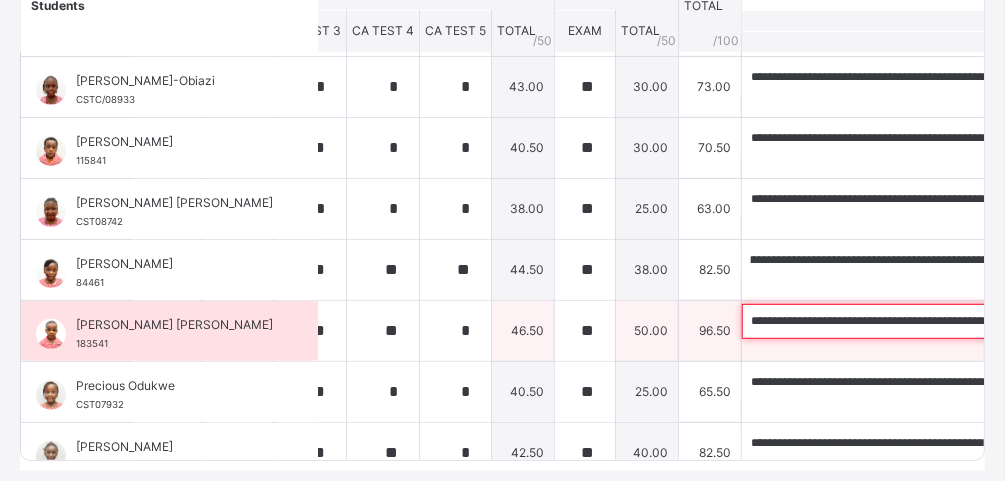 click on "**********" at bounding box center [872, 321] 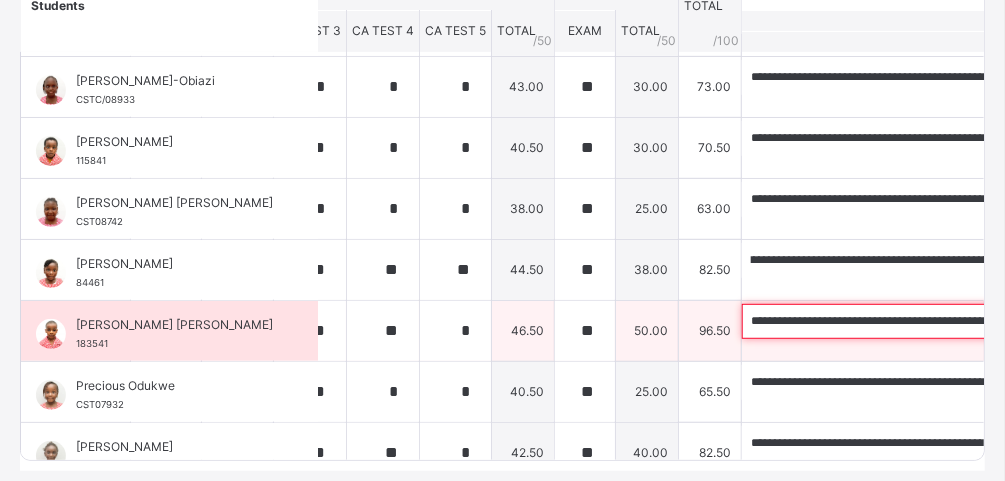 scroll, scrollTop: 0, scrollLeft: 0, axis: both 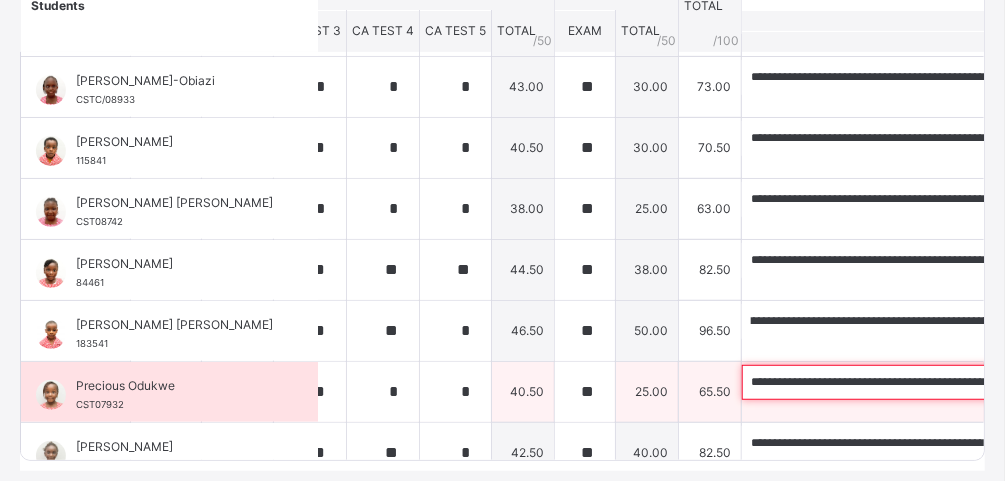 click on "**********" at bounding box center [872, 382] 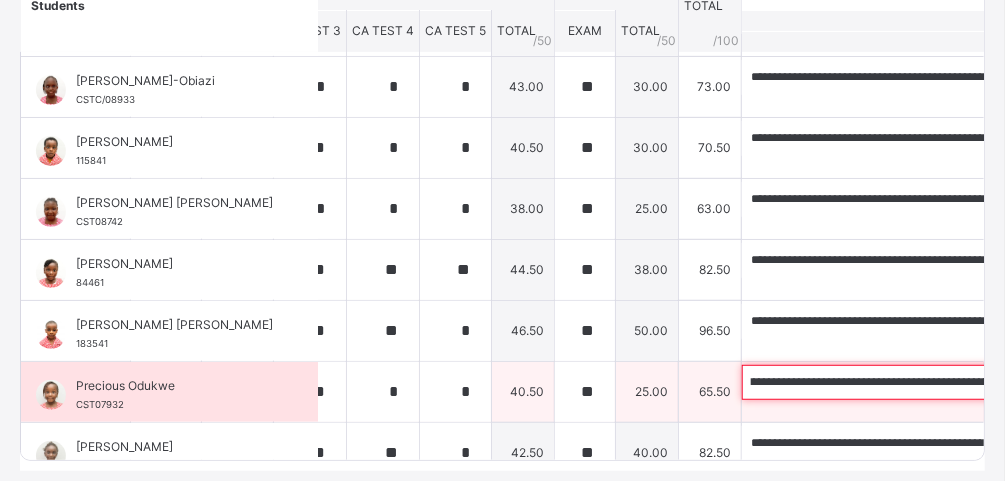 scroll, scrollTop: 0, scrollLeft: 551, axis: horizontal 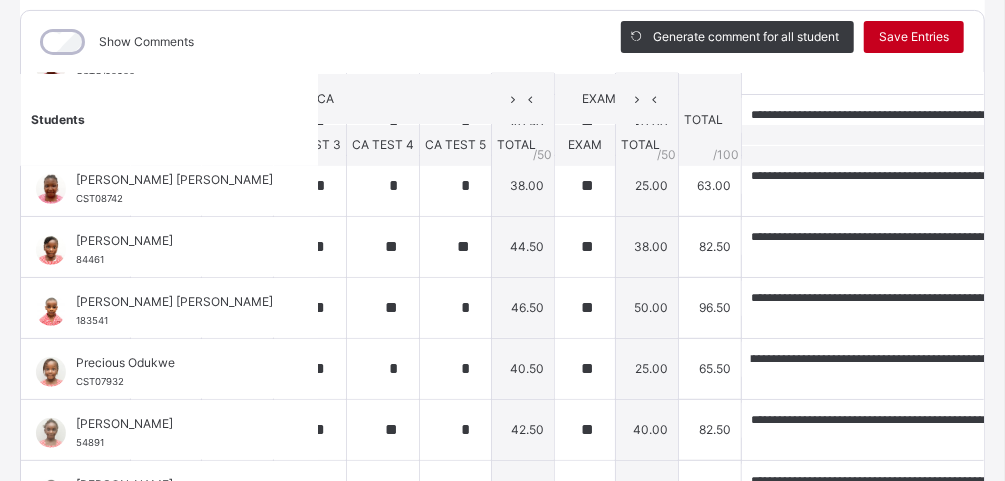 click on "Save Entries" at bounding box center (914, 37) 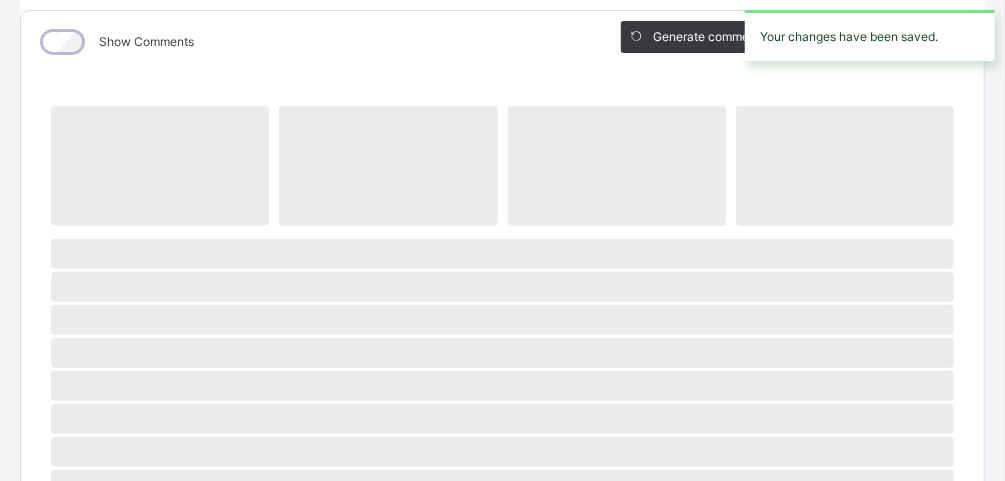 scroll, scrollTop: 257, scrollLeft: 0, axis: vertical 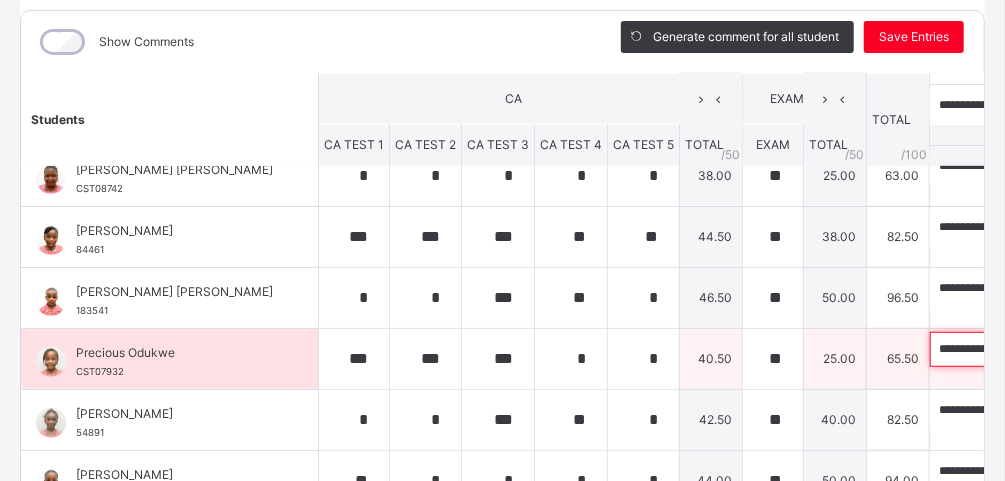 click on "**********" at bounding box center (1060, 349) 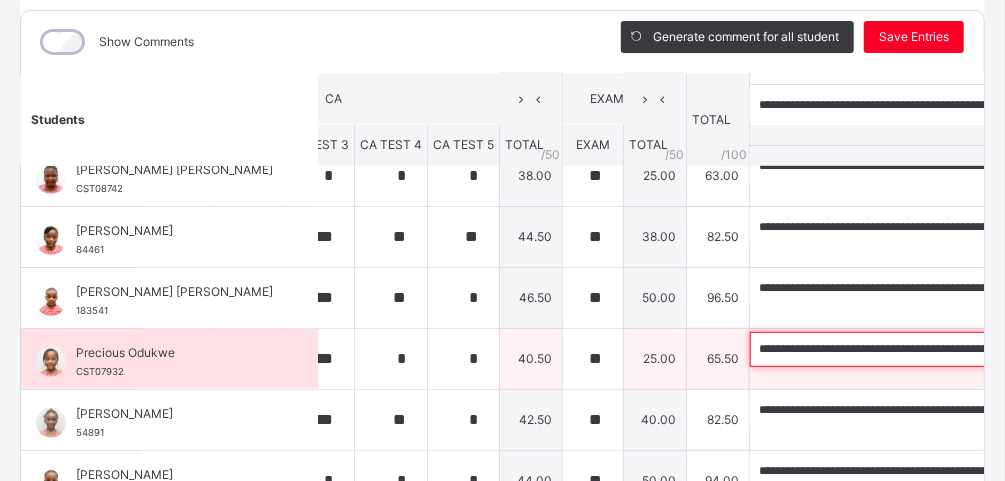 scroll, scrollTop: 451, scrollLeft: 186, axis: both 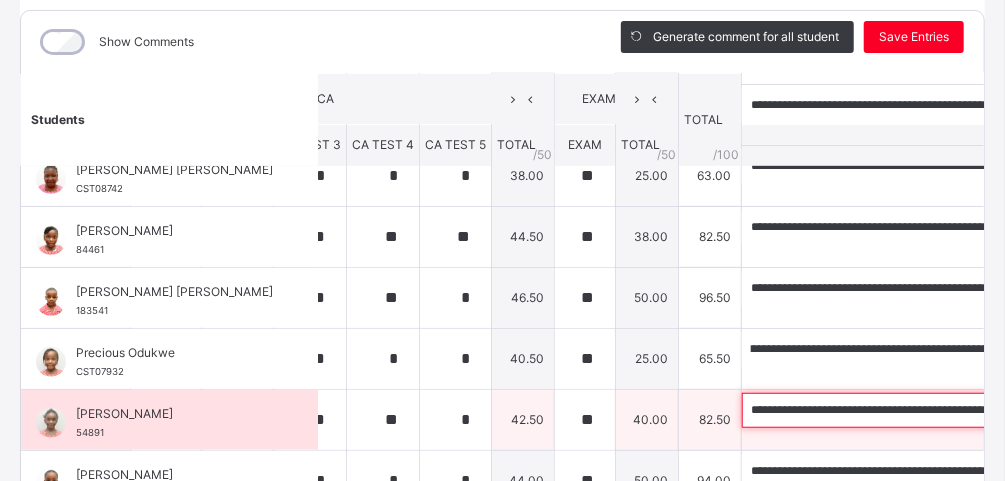 click on "**********" at bounding box center [872, 410] 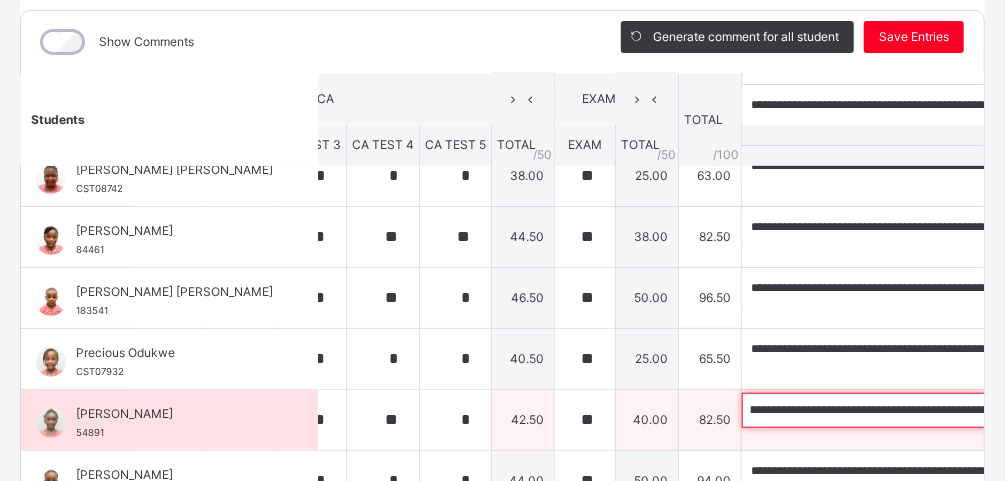 scroll, scrollTop: 0, scrollLeft: 520, axis: horizontal 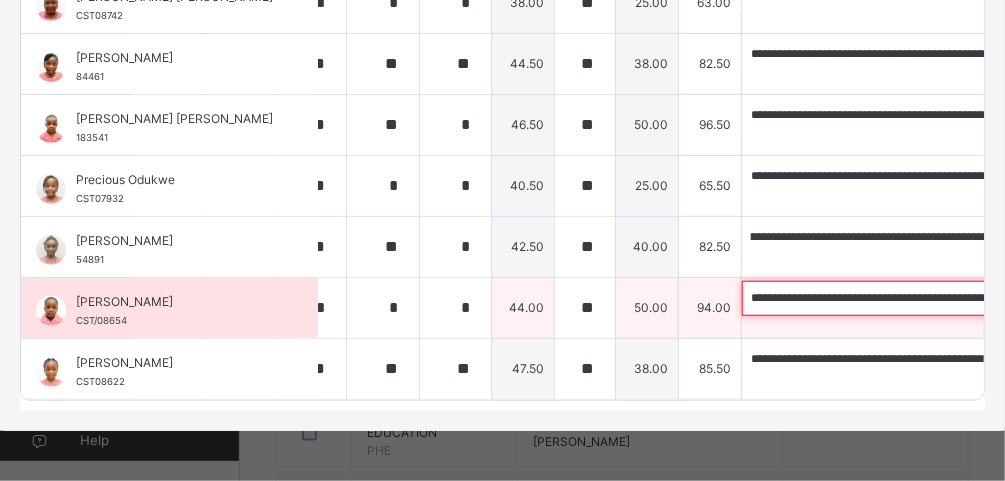 click on "**********" at bounding box center (872, 298) 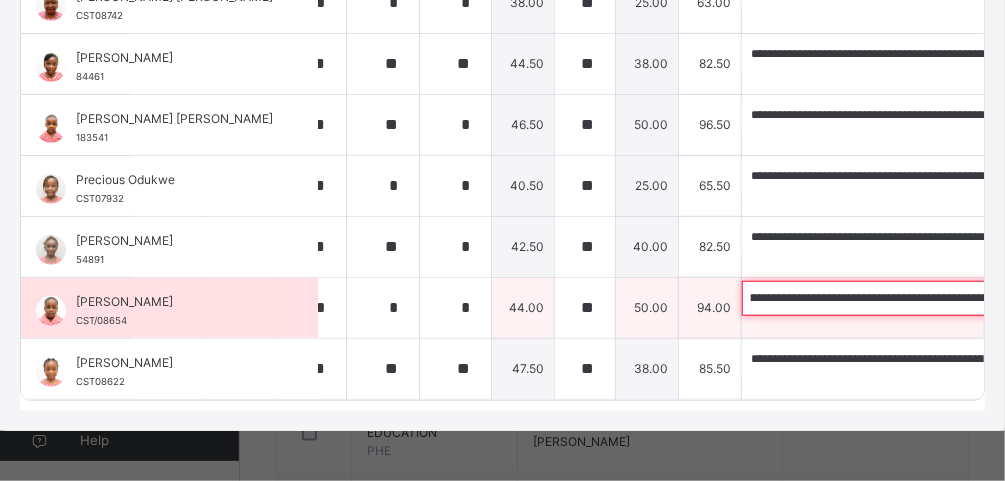 scroll, scrollTop: 0, scrollLeft: 744, axis: horizontal 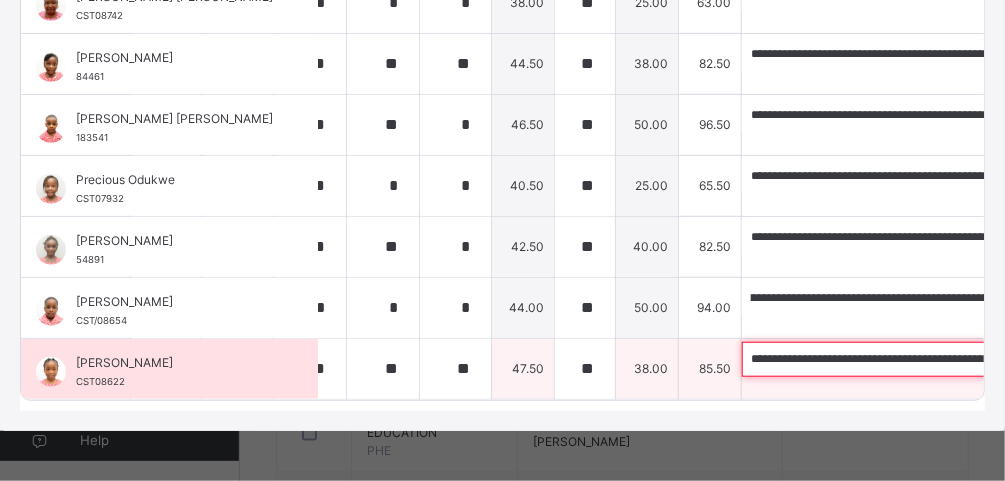 click on "**********" at bounding box center (872, 359) 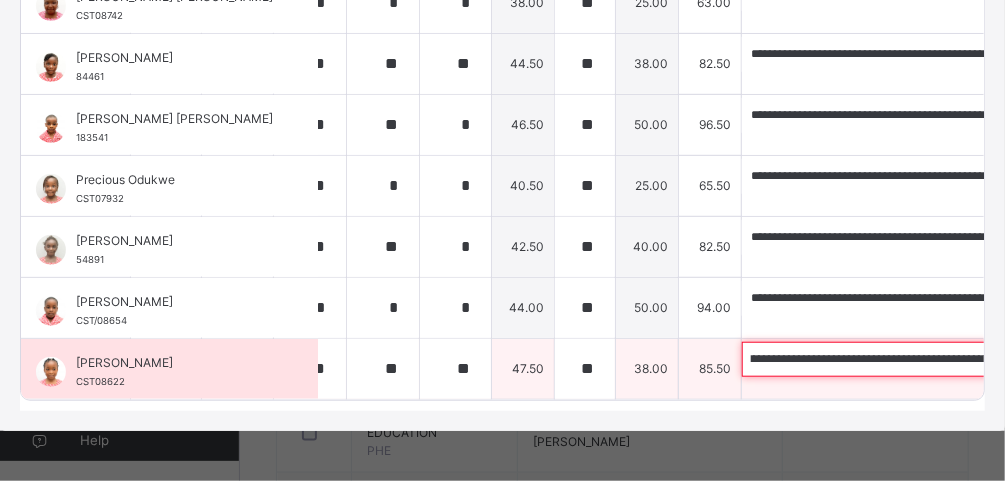 scroll, scrollTop: 0, scrollLeft: 365, axis: horizontal 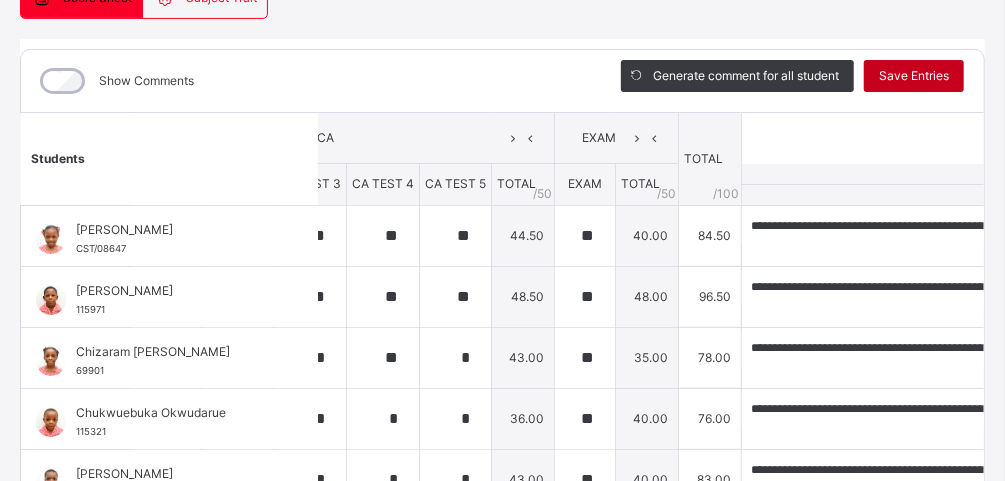 click on "Save Entries" at bounding box center [914, 76] 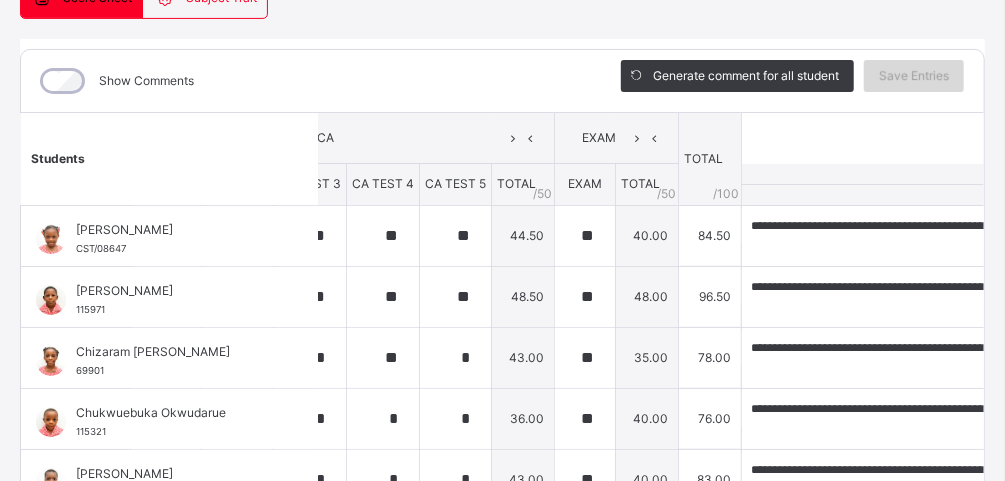 scroll, scrollTop: 0, scrollLeft: 0, axis: both 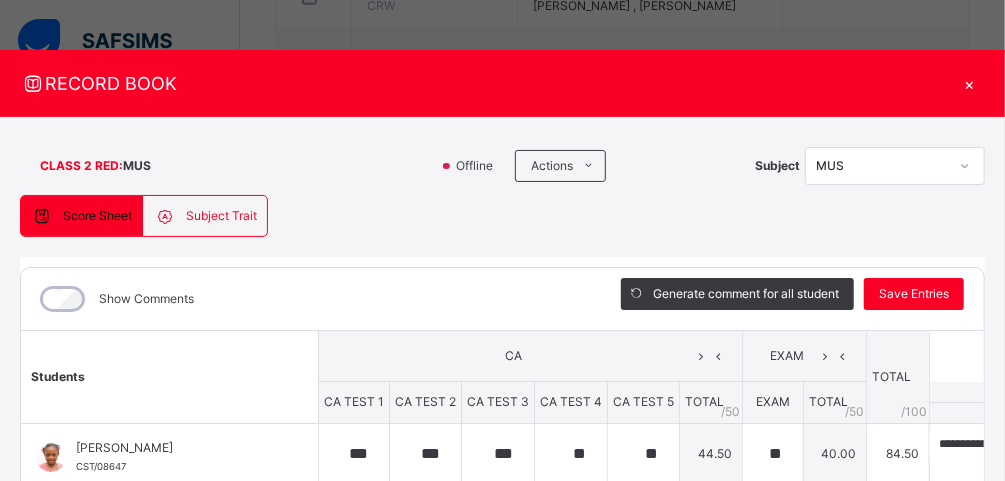click on "×" at bounding box center (970, 83) 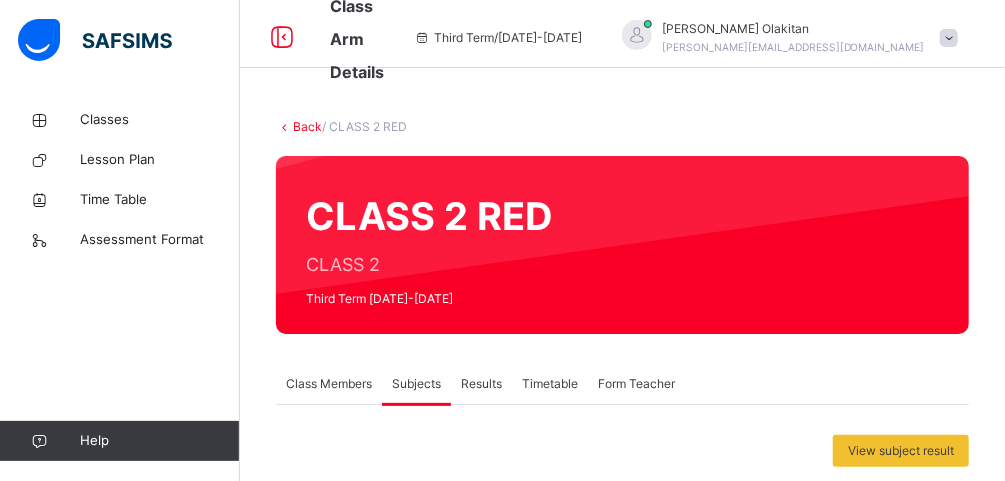 scroll, scrollTop: 0, scrollLeft: 0, axis: both 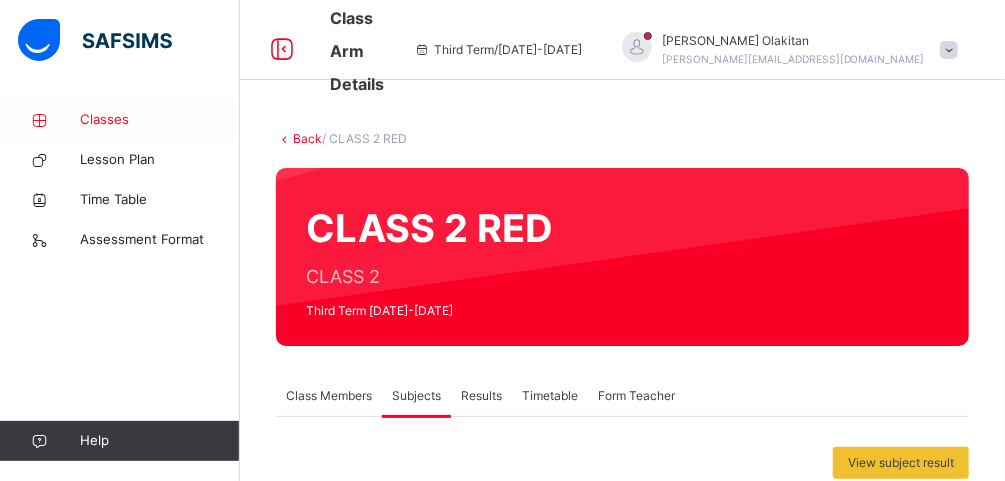 click on "Classes" at bounding box center (160, 120) 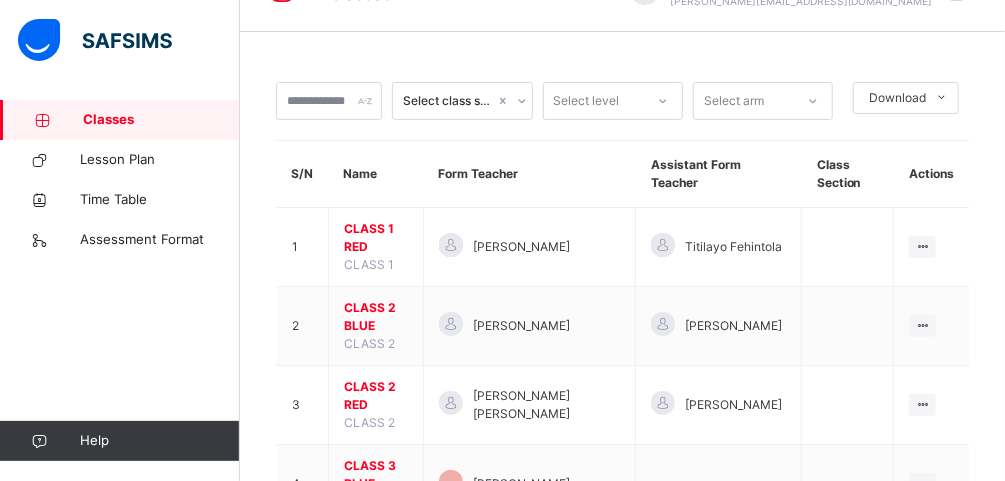 scroll, scrollTop: 78, scrollLeft: 0, axis: vertical 